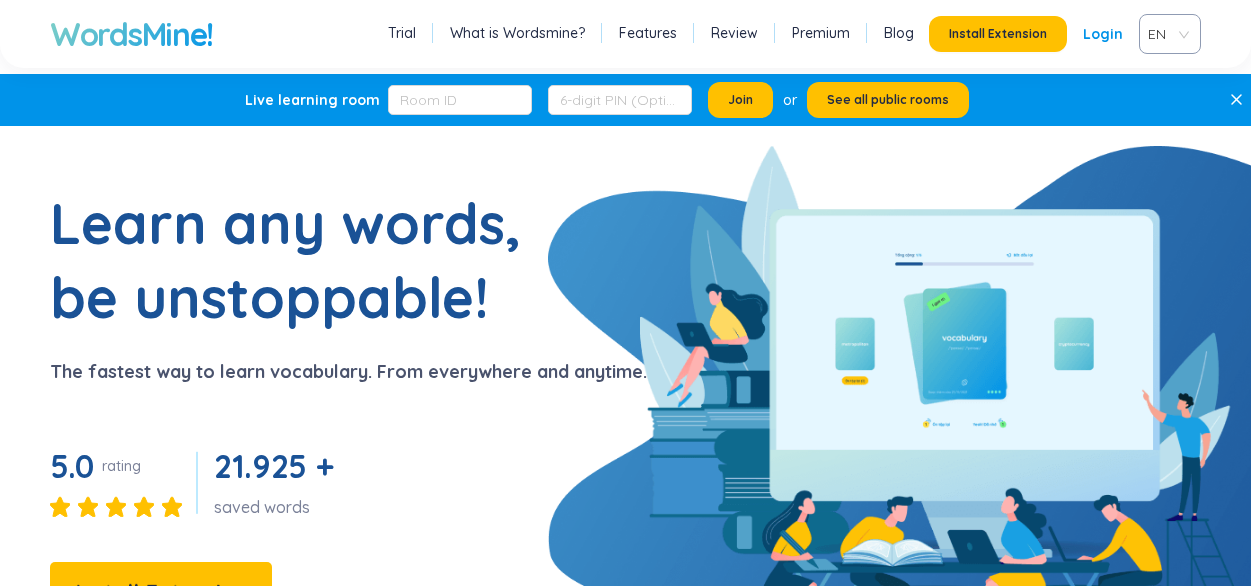 scroll, scrollTop: 319, scrollLeft: 0, axis: vertical 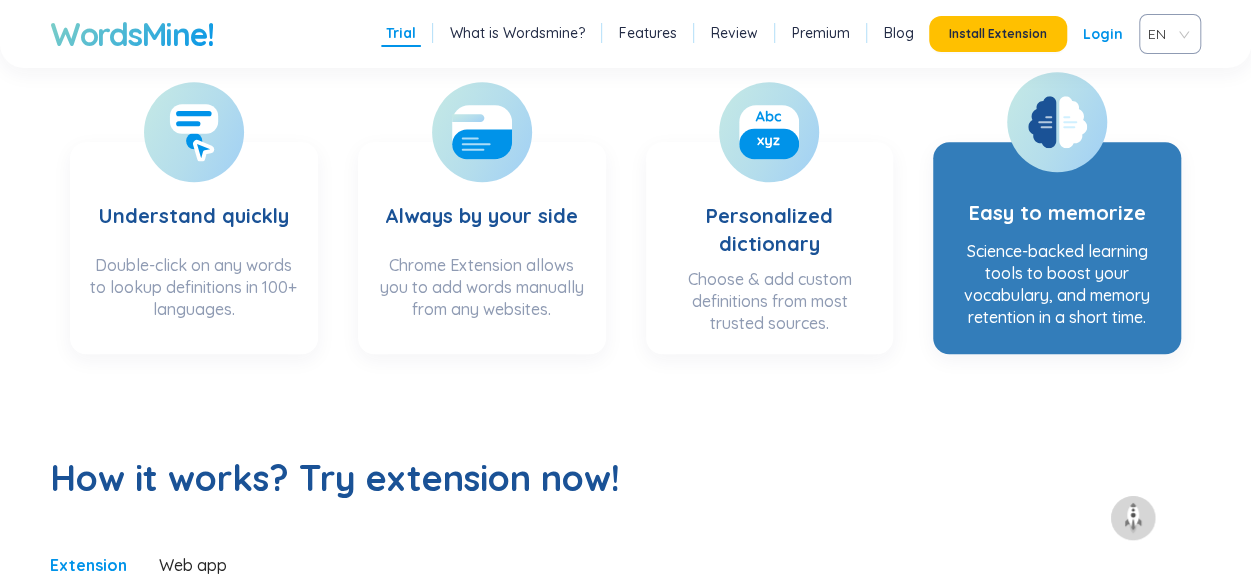 click on "Easy to memorize" at bounding box center [1057, 194] 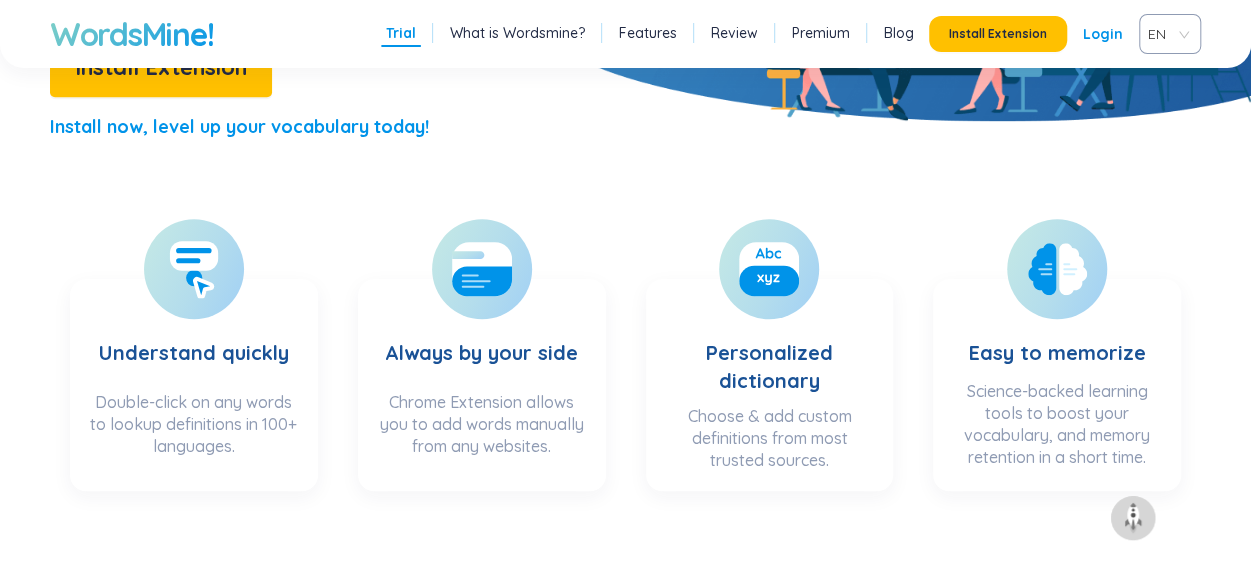 scroll, scrollTop: 434, scrollLeft: 0, axis: vertical 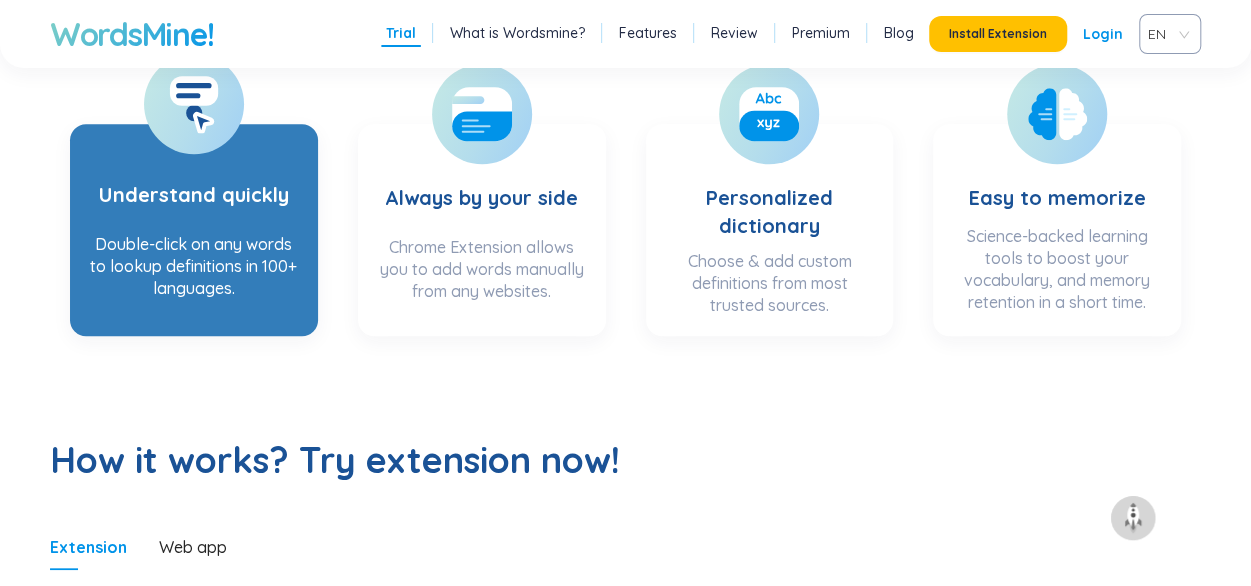 click on "Understand quickly" at bounding box center (194, 182) 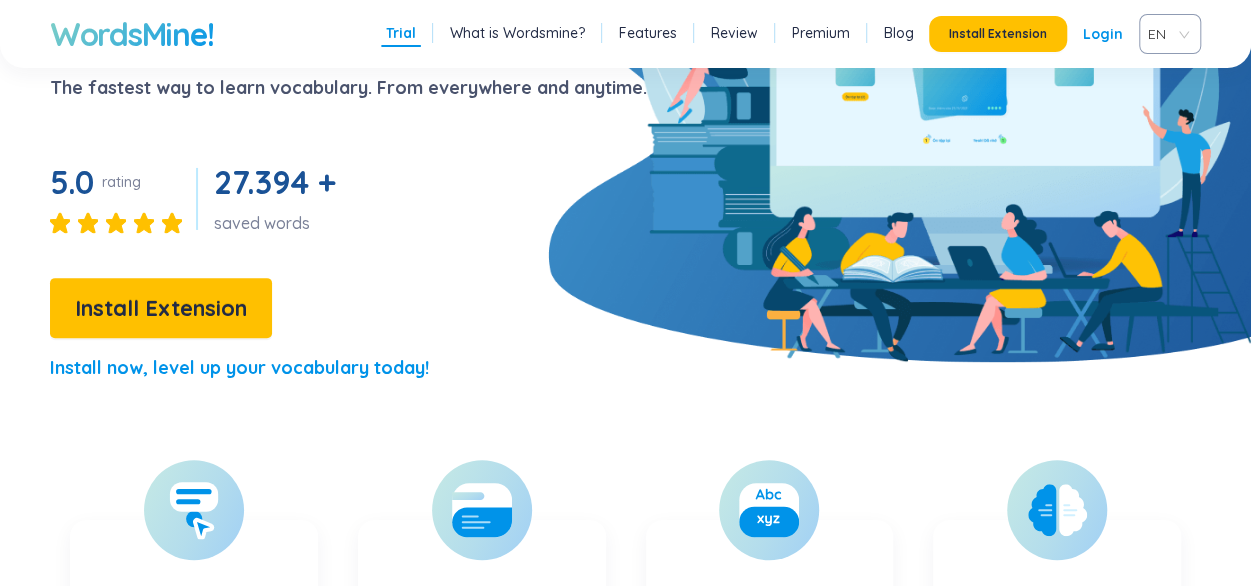 scroll, scrollTop: 381, scrollLeft: 0, axis: vertical 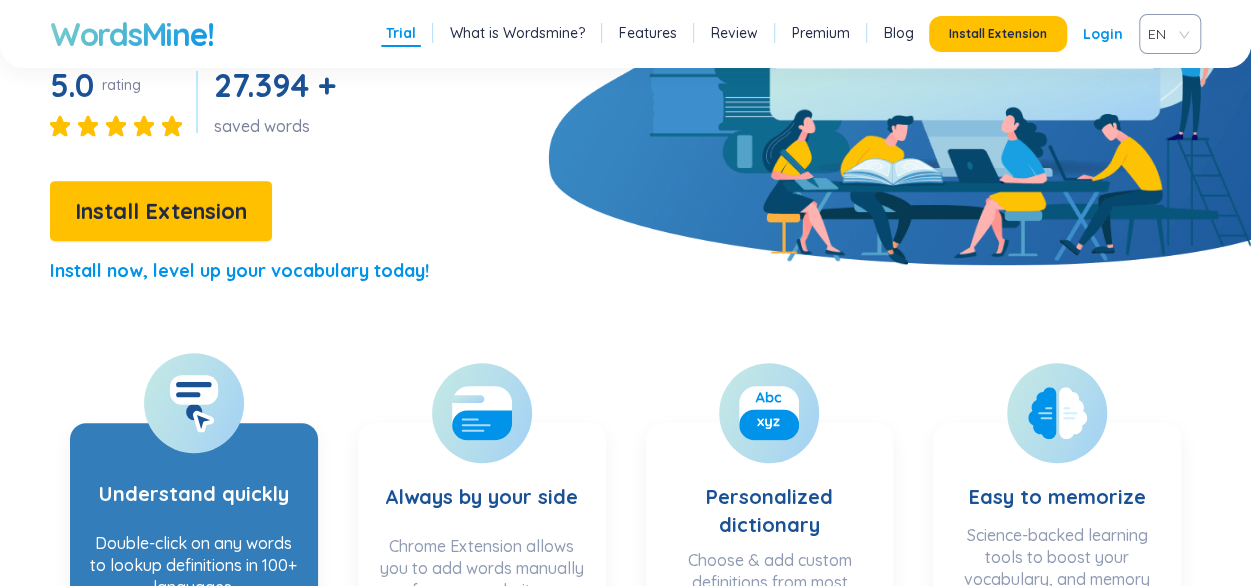 click 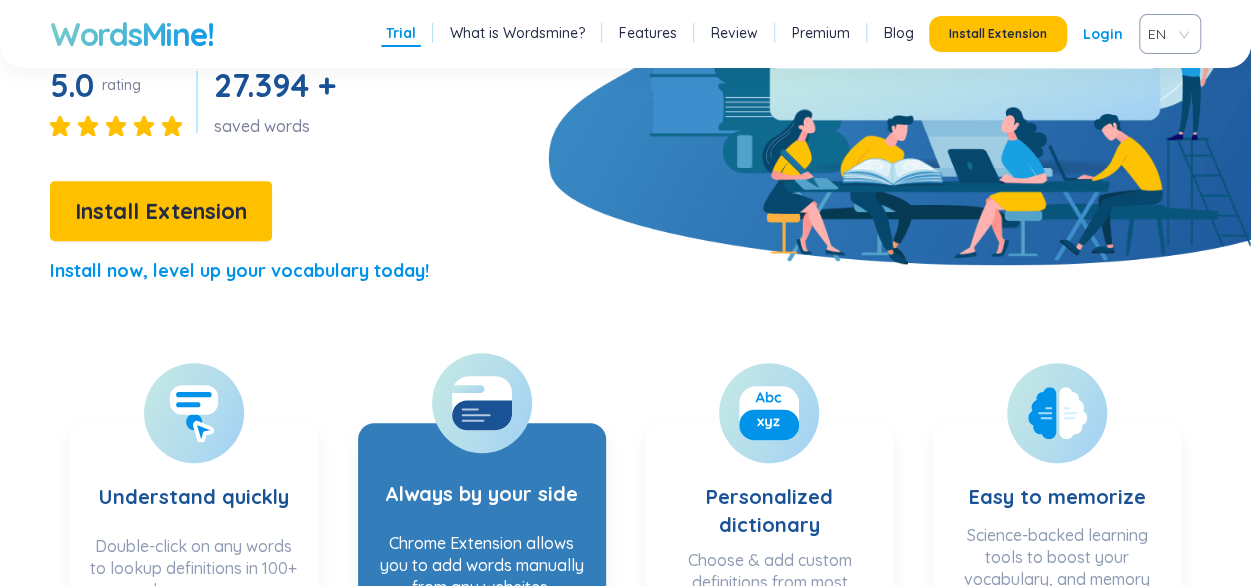 click 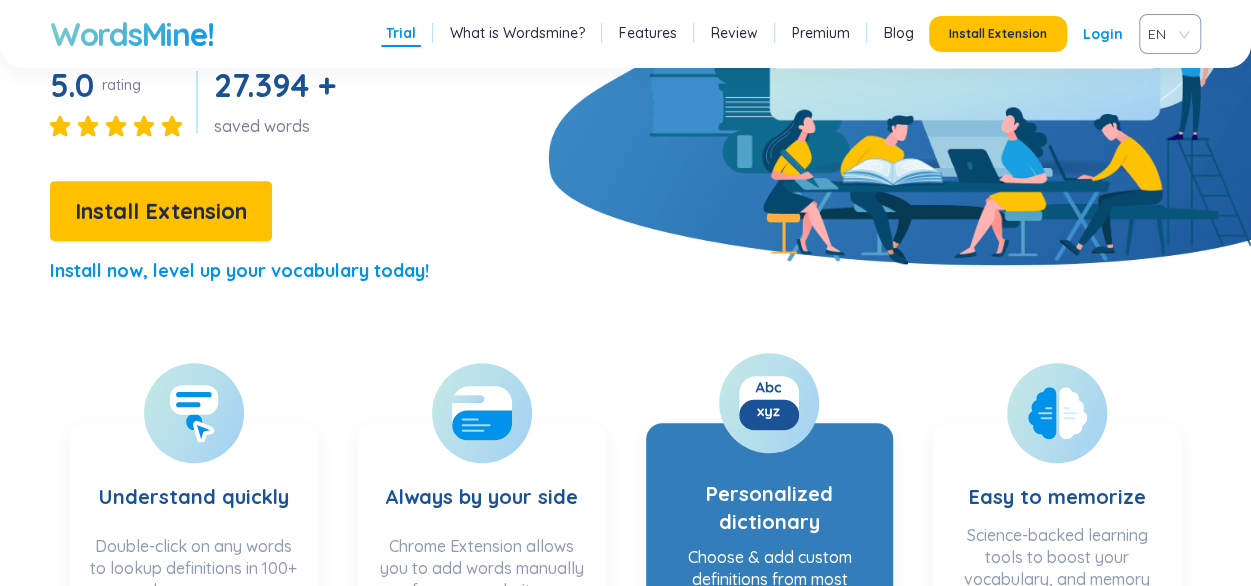 click 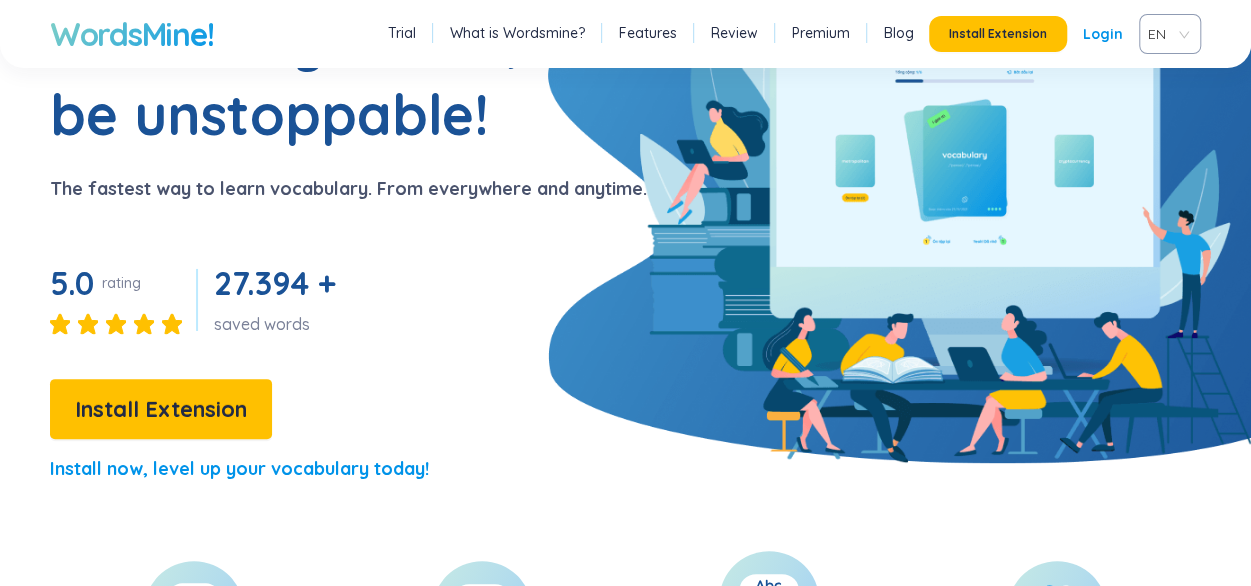 scroll, scrollTop: 0, scrollLeft: 0, axis: both 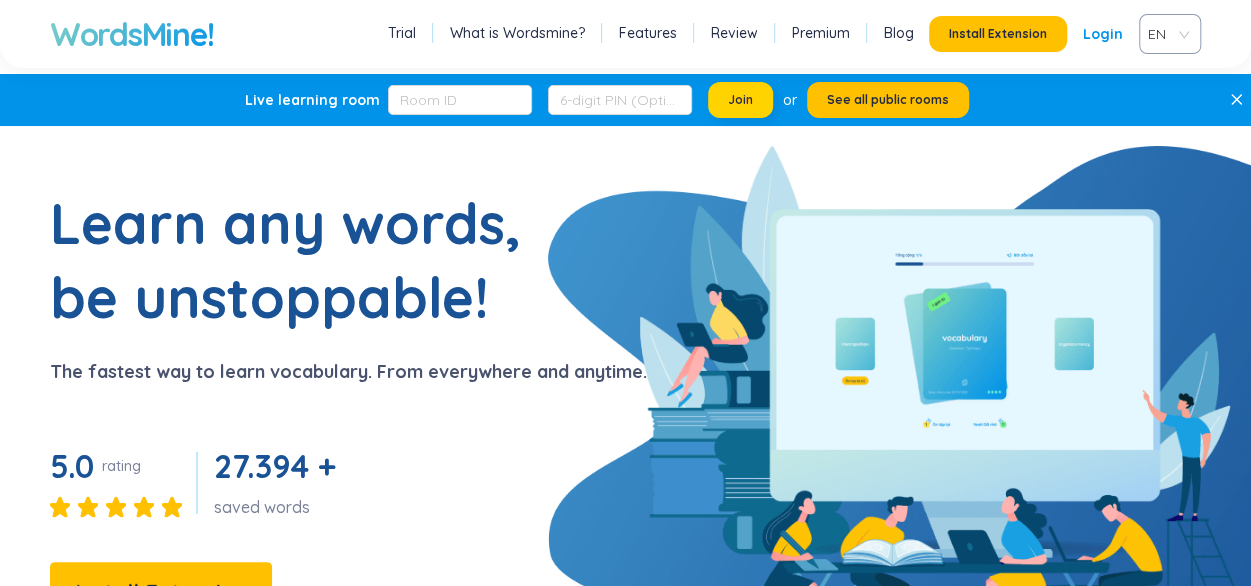 click on "Join" at bounding box center (740, 100) 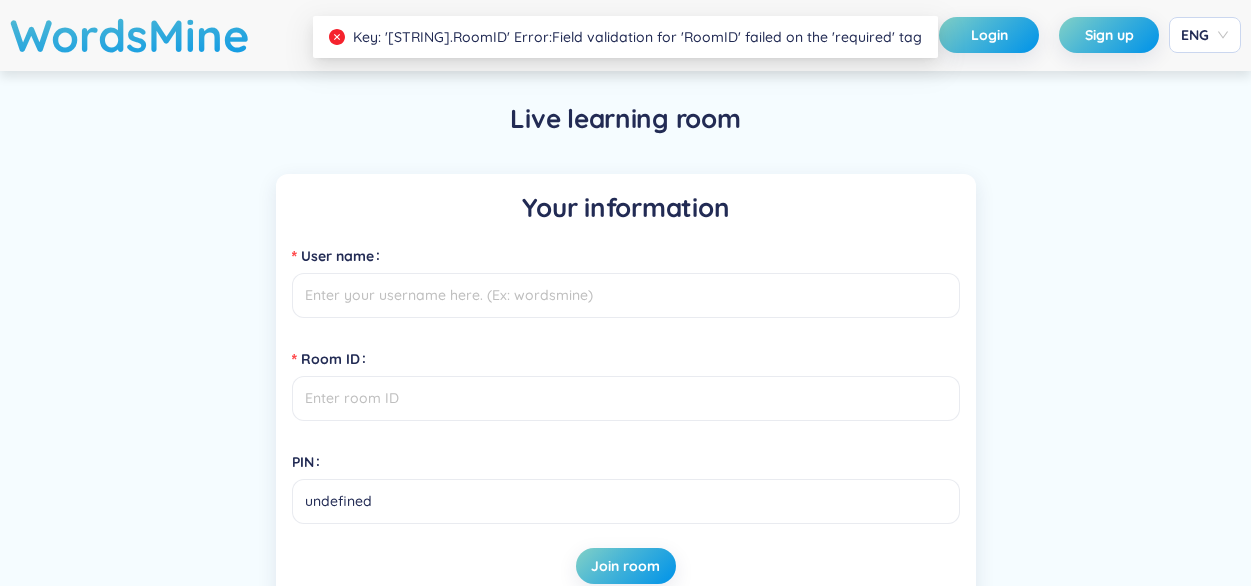 scroll, scrollTop: 0, scrollLeft: 0, axis: both 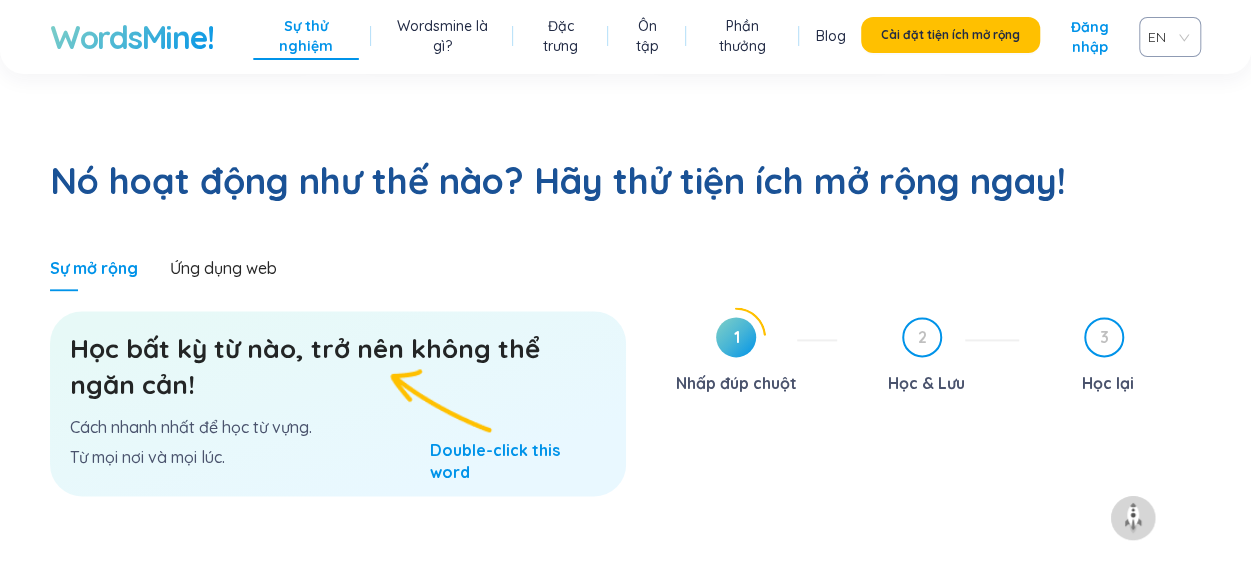 click on "1" at bounding box center (736, 337) 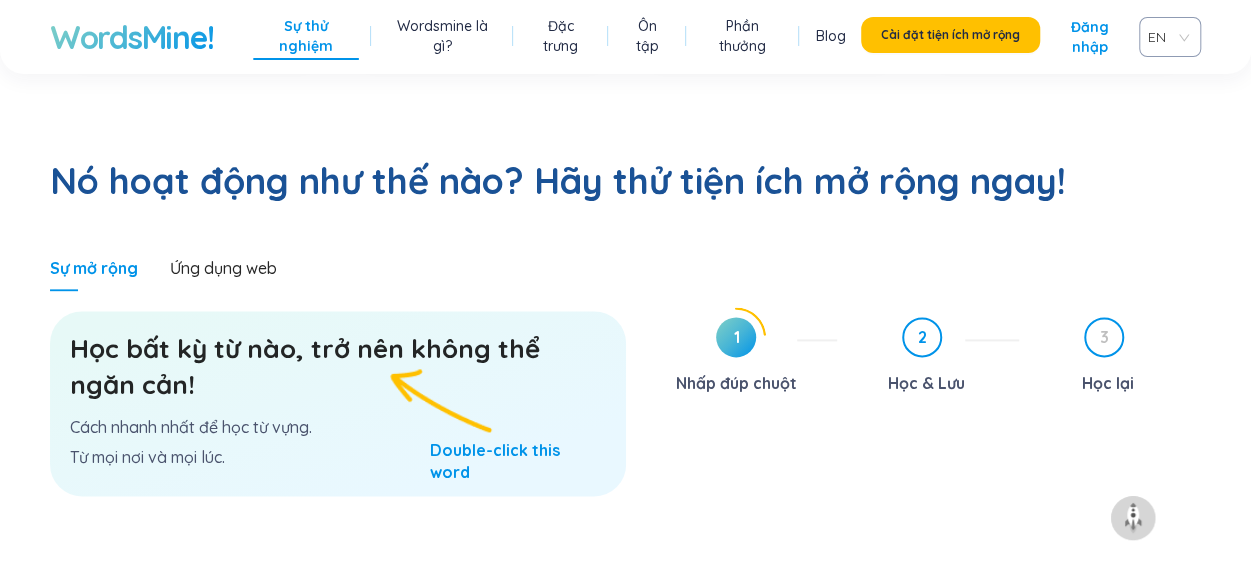 click on "2" at bounding box center (922, 337) 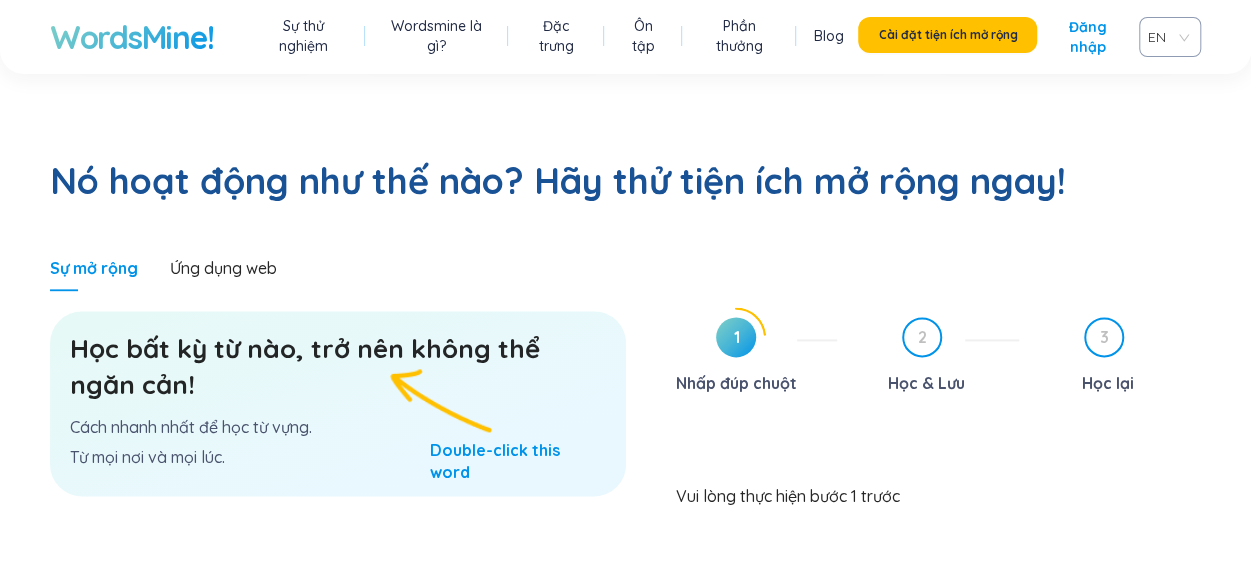 scroll, scrollTop: 111, scrollLeft: 0, axis: vertical 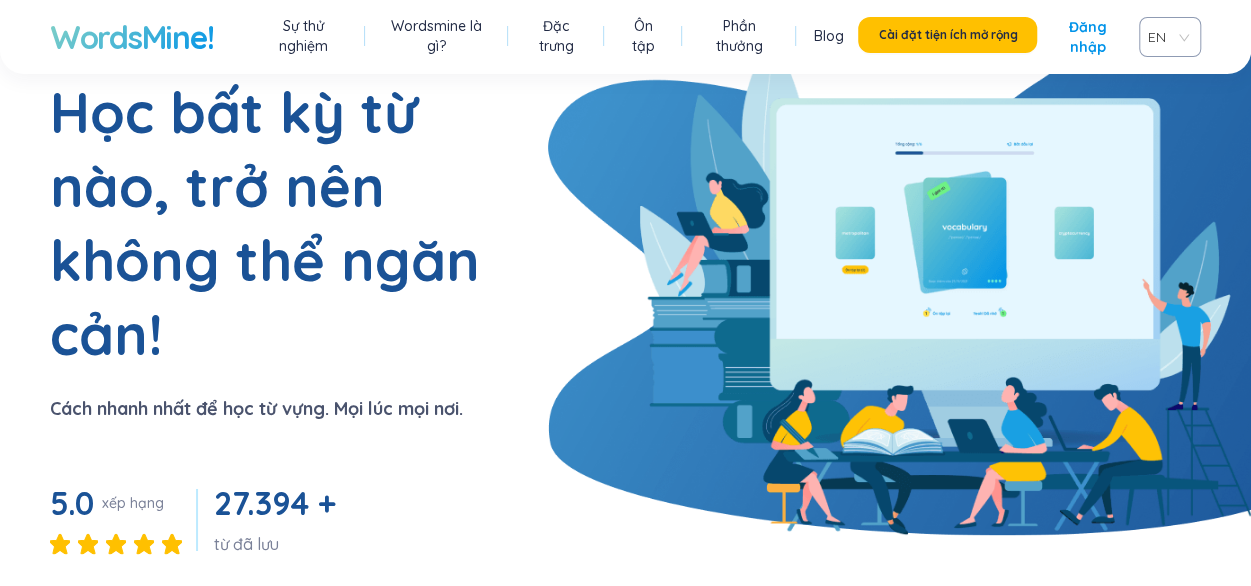 click on "Sự thử nghiệm" at bounding box center (303, 36) 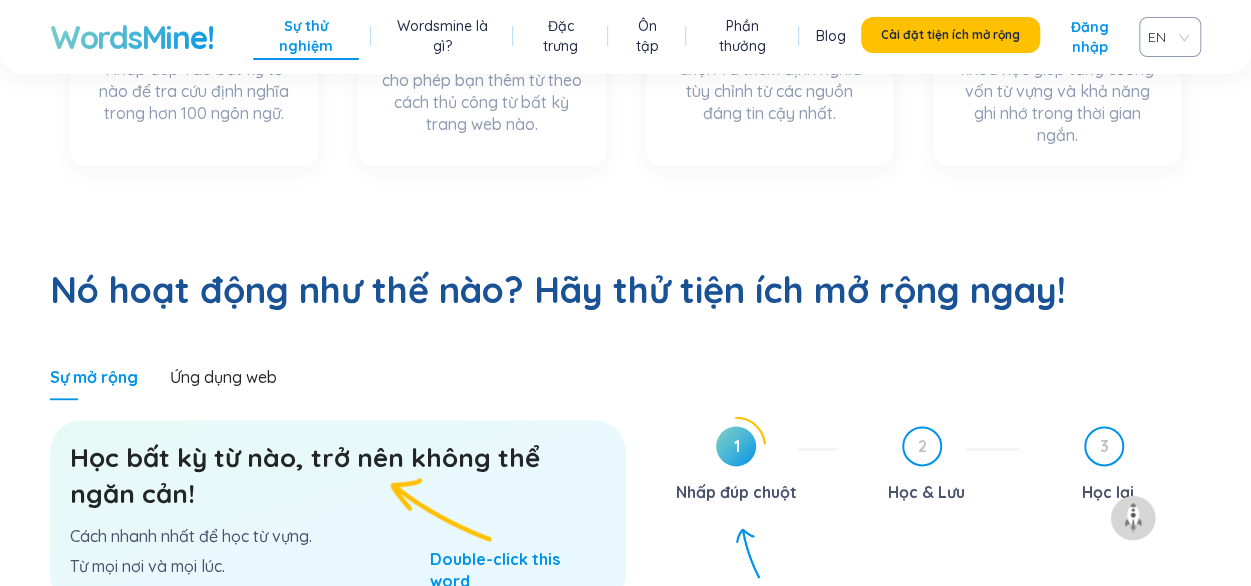 scroll, scrollTop: 1126, scrollLeft: 0, axis: vertical 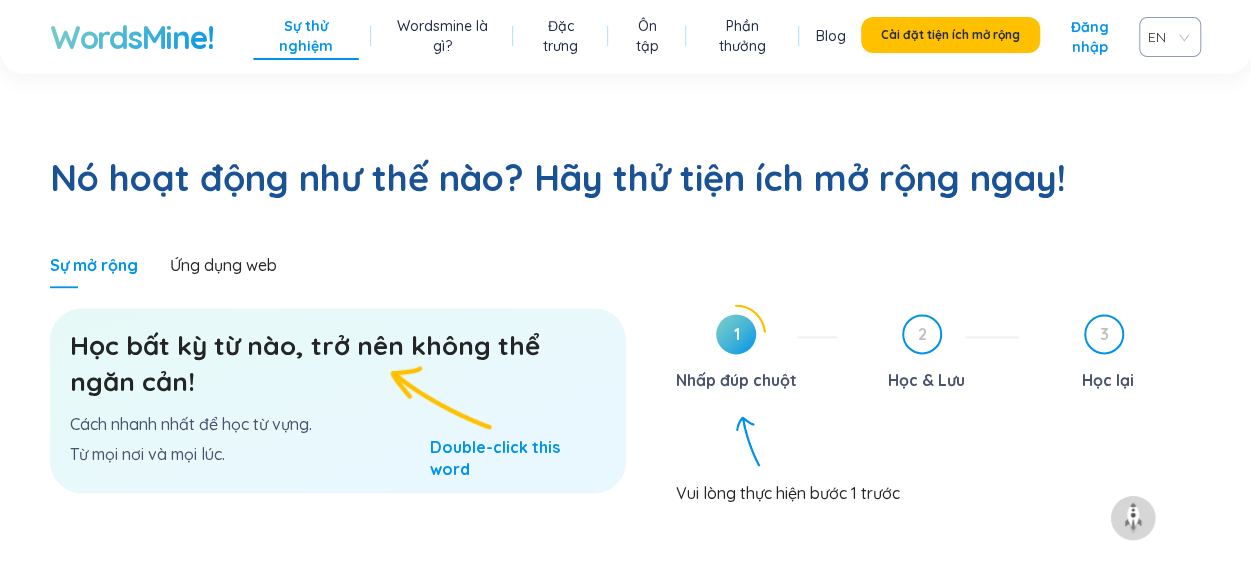 click on "Ôn tập" at bounding box center (646, 36) 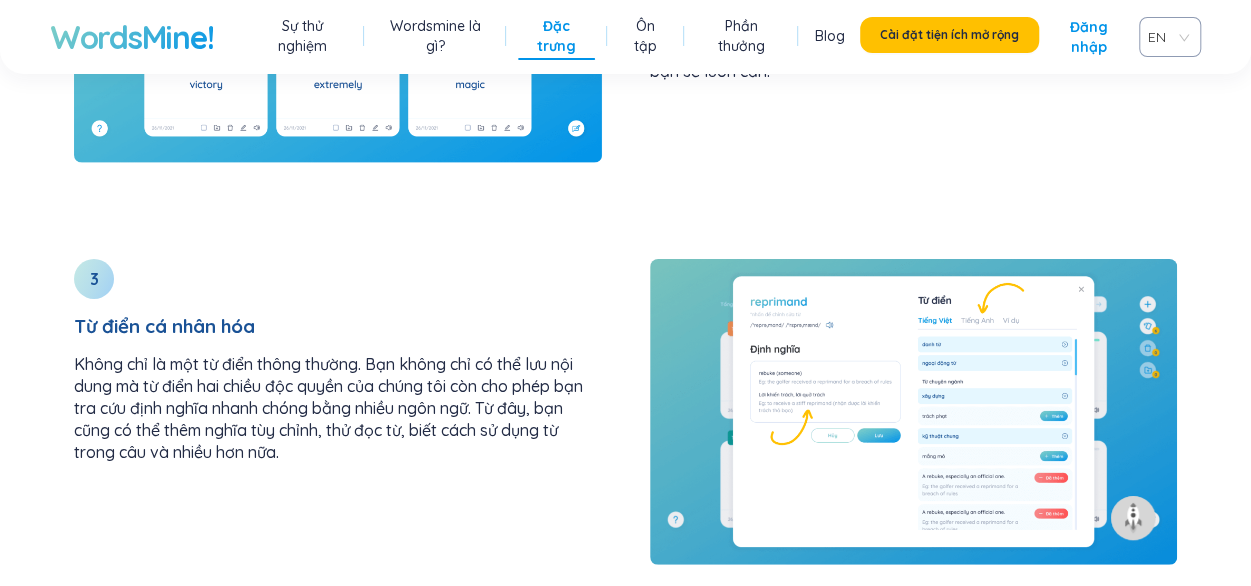 scroll, scrollTop: 3464, scrollLeft: 0, axis: vertical 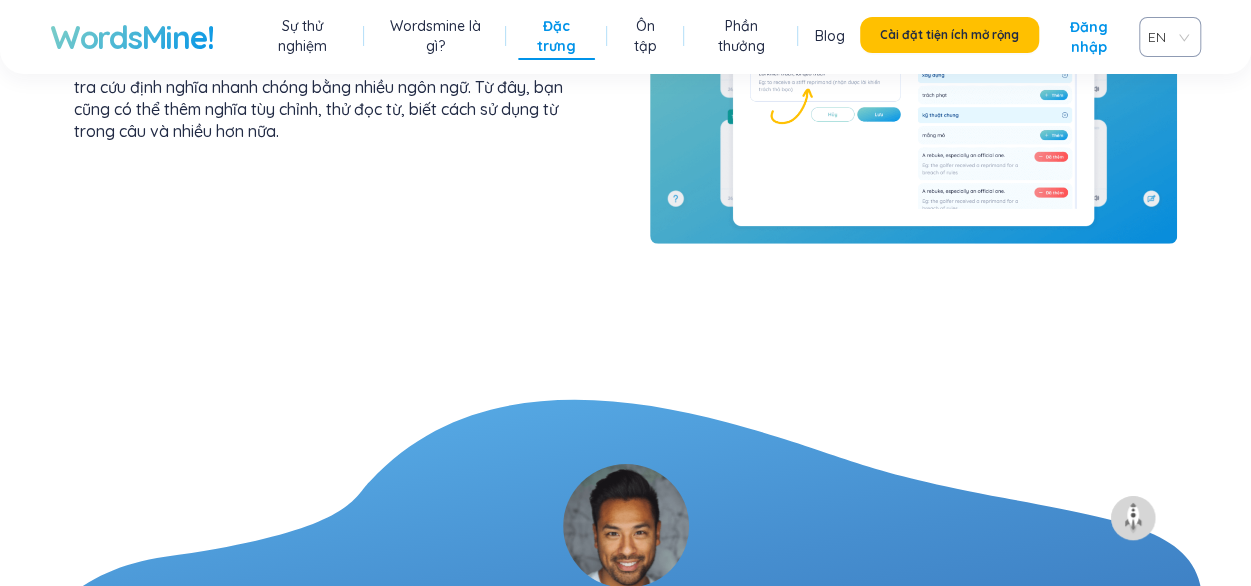 click on "Phần thưởng" at bounding box center (741, 36) 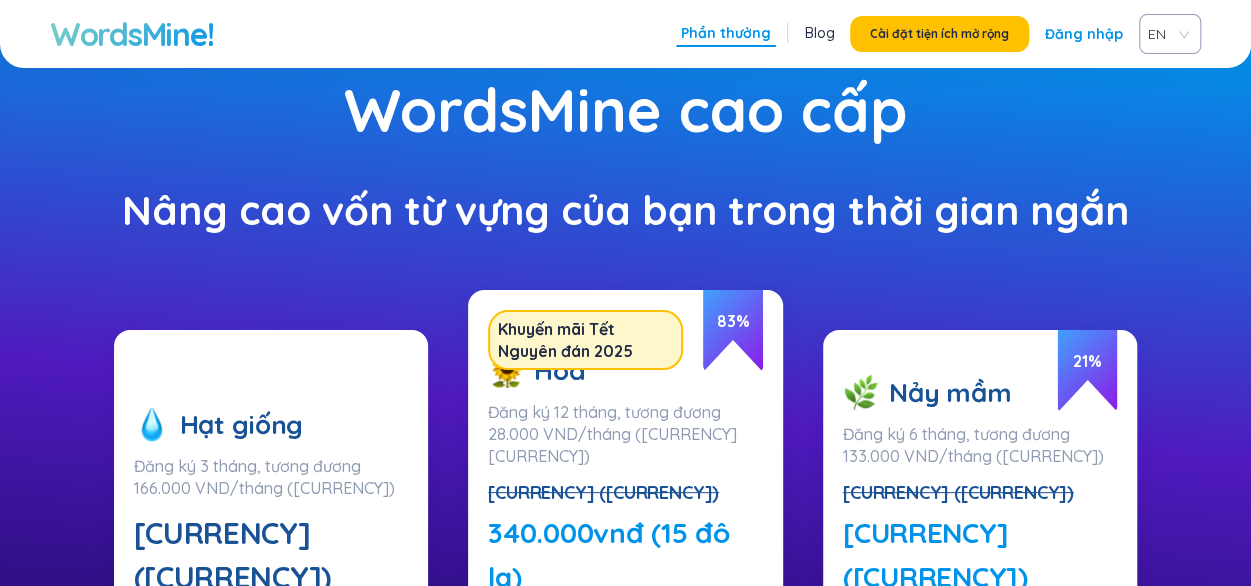 scroll, scrollTop: 0, scrollLeft: 0, axis: both 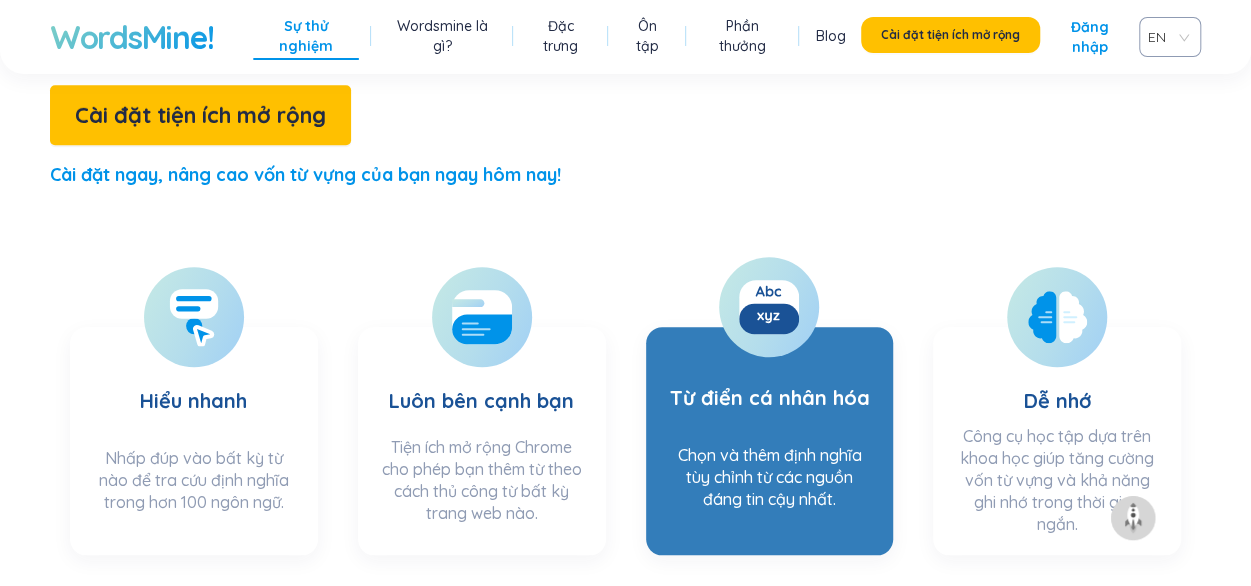 click on "Từ điển cá nhân hóa" at bounding box center [769, 389] 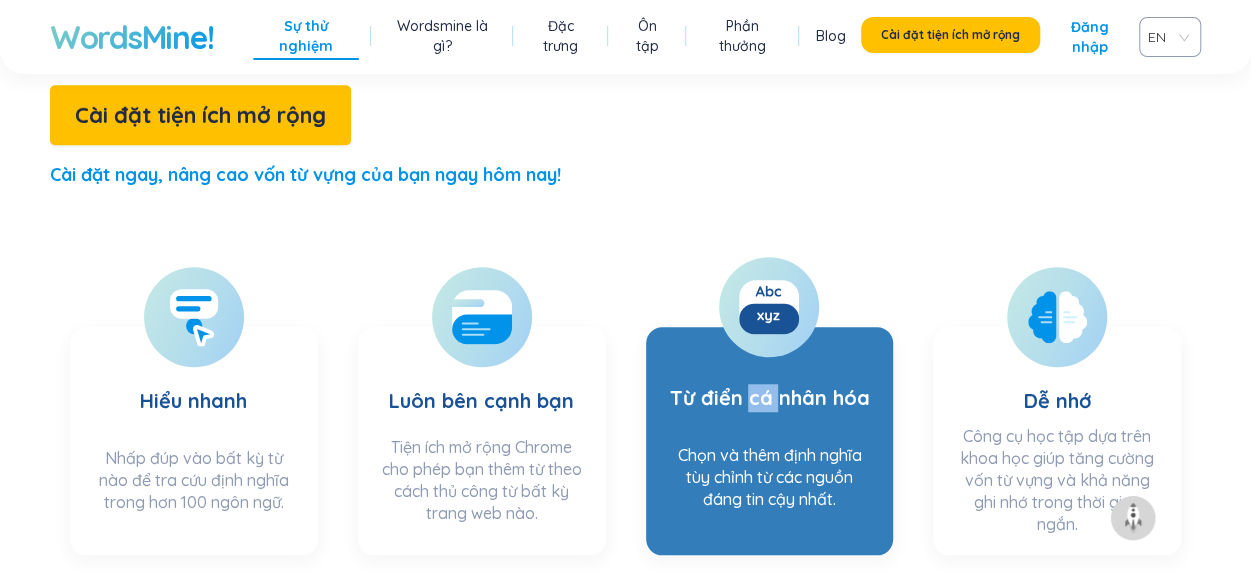 click on "Từ điển cá nhân hóa" at bounding box center [769, 397] 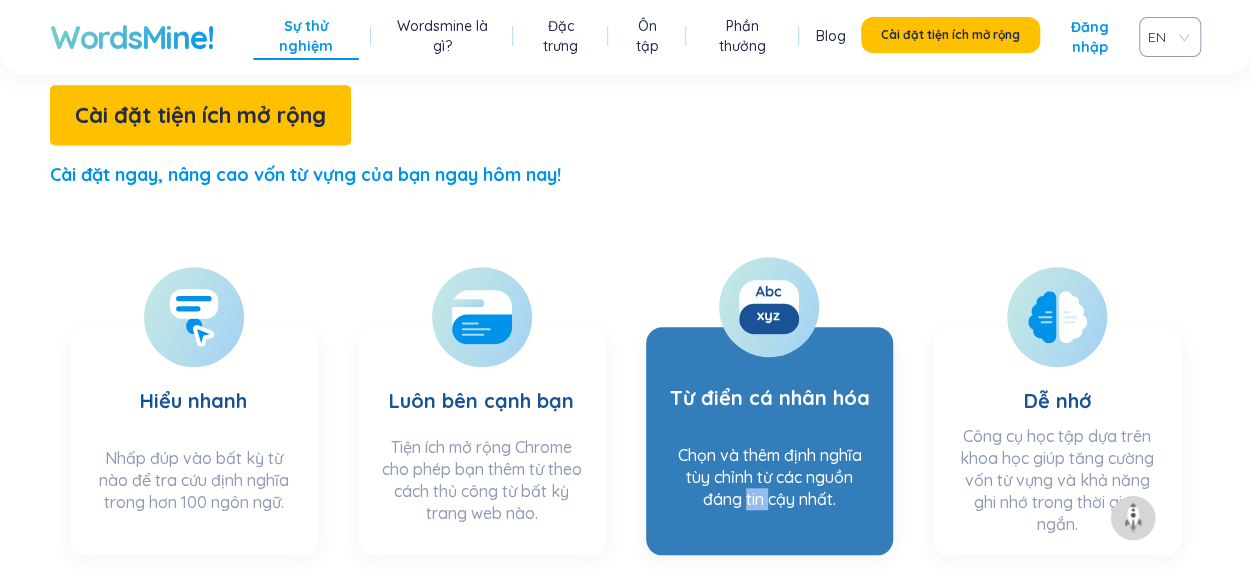 click on "Chọn và thêm định nghĩa tùy chỉnh từ các nguồn đáng tin cậy nhất." at bounding box center [770, 488] 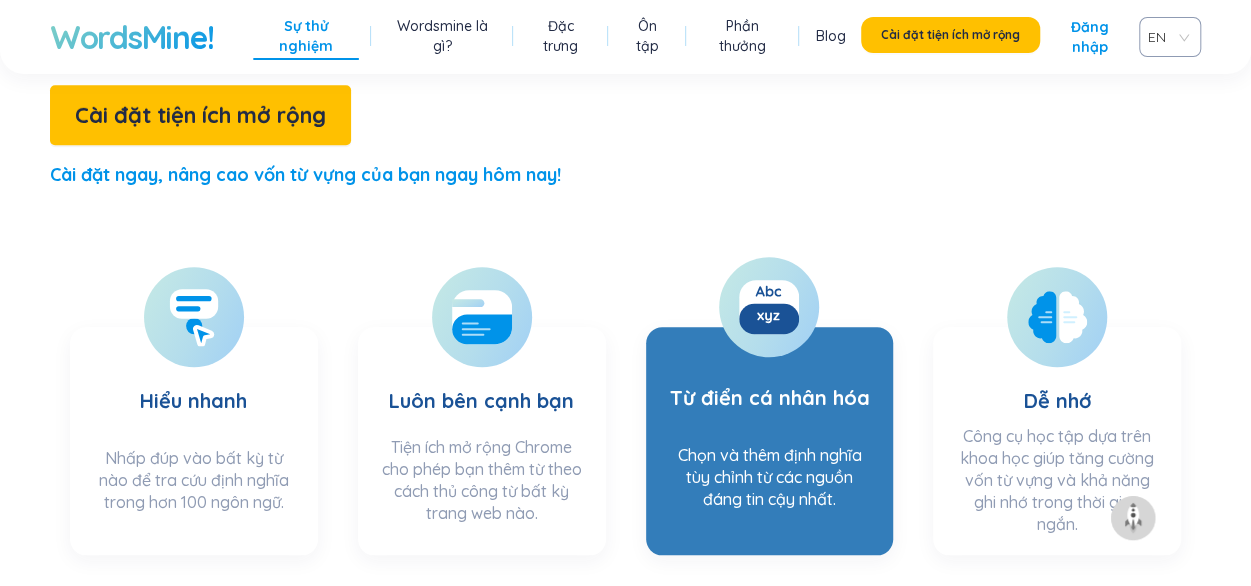 click on "Từ điển cá nhân hóa" at bounding box center [769, 389] 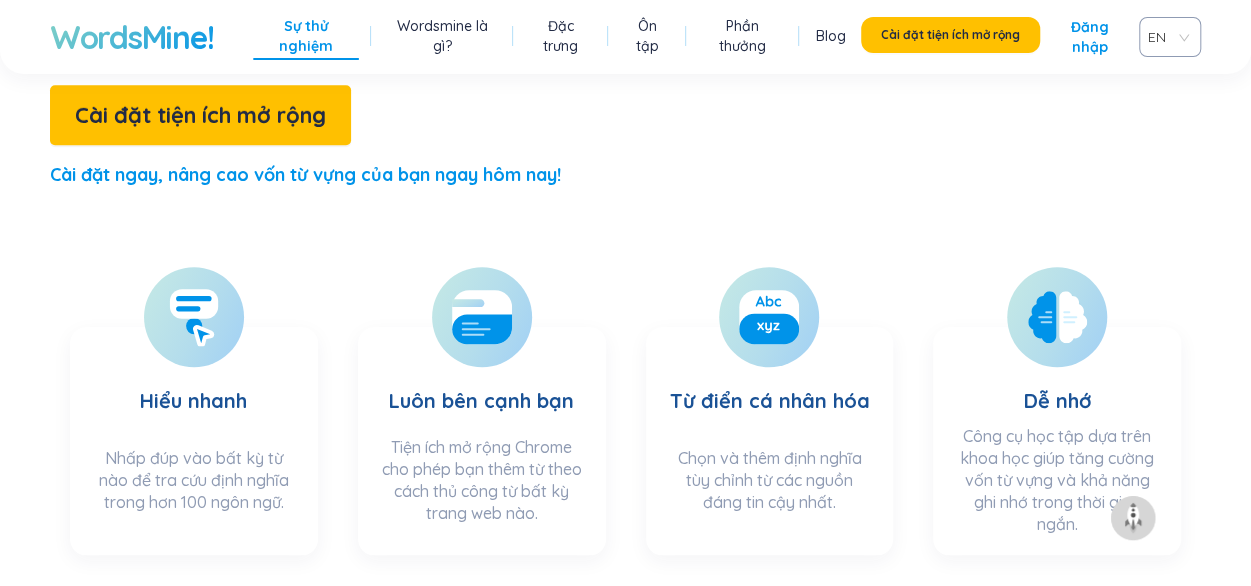 click on "Blog" at bounding box center (831, 36) 